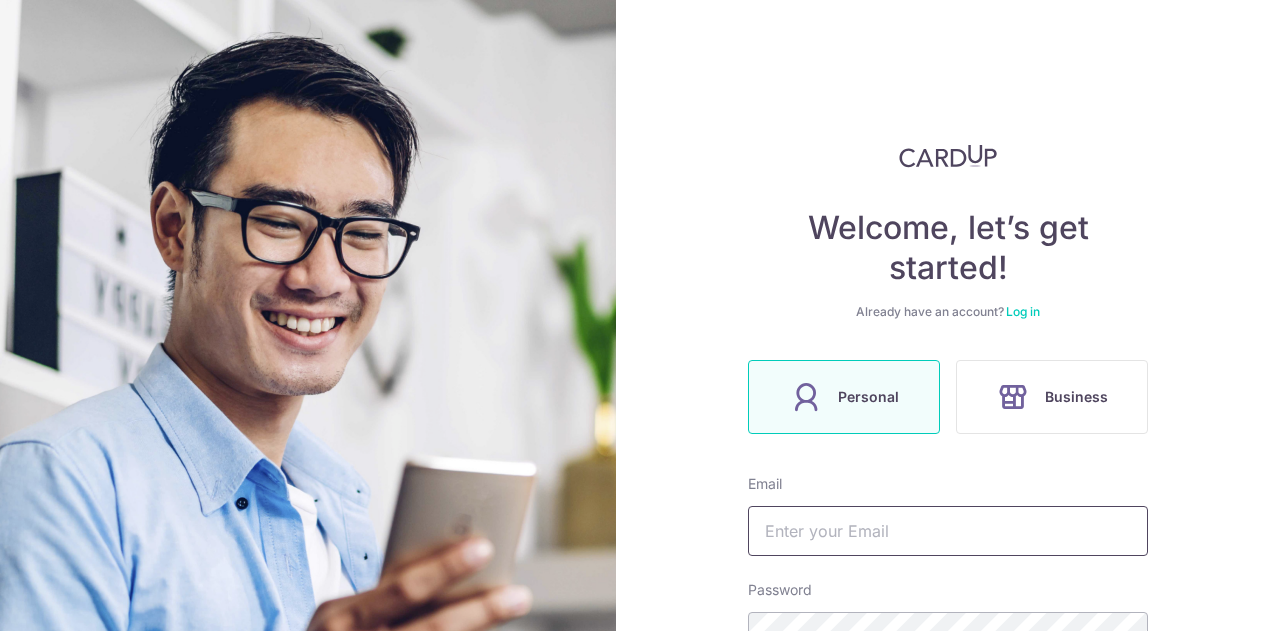 scroll, scrollTop: 0, scrollLeft: 0, axis: both 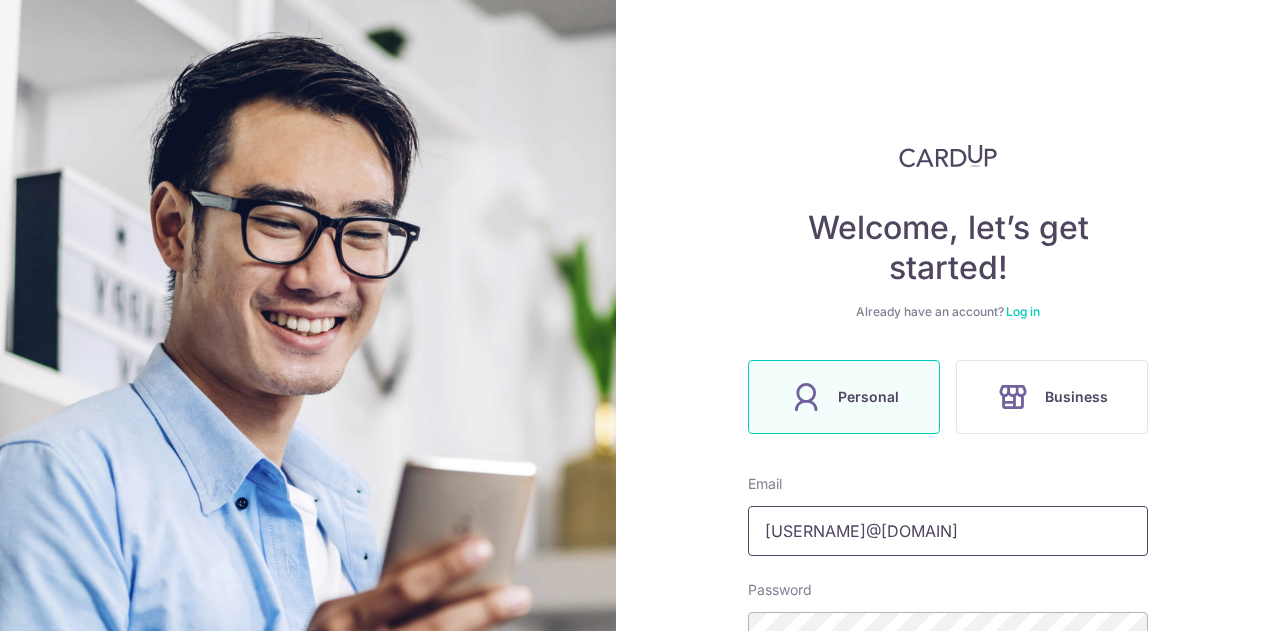 type on "[USERNAME]@[DOMAIN]" 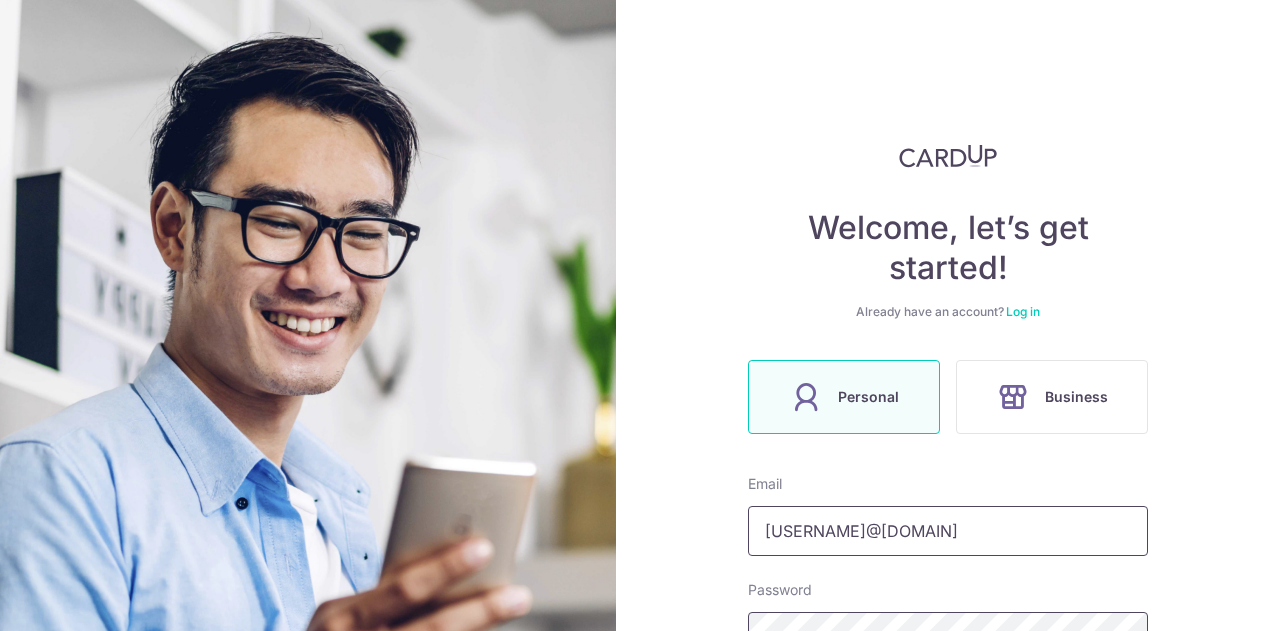 scroll, scrollTop: 30, scrollLeft: 0, axis: vertical 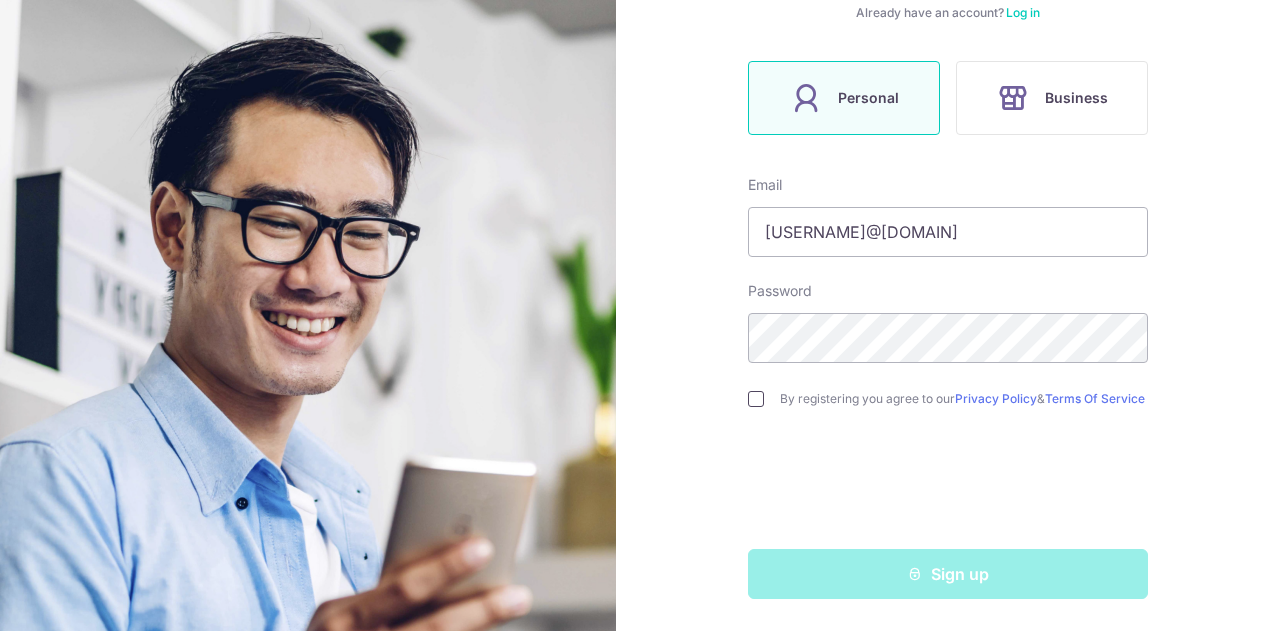 click at bounding box center (756, 399) 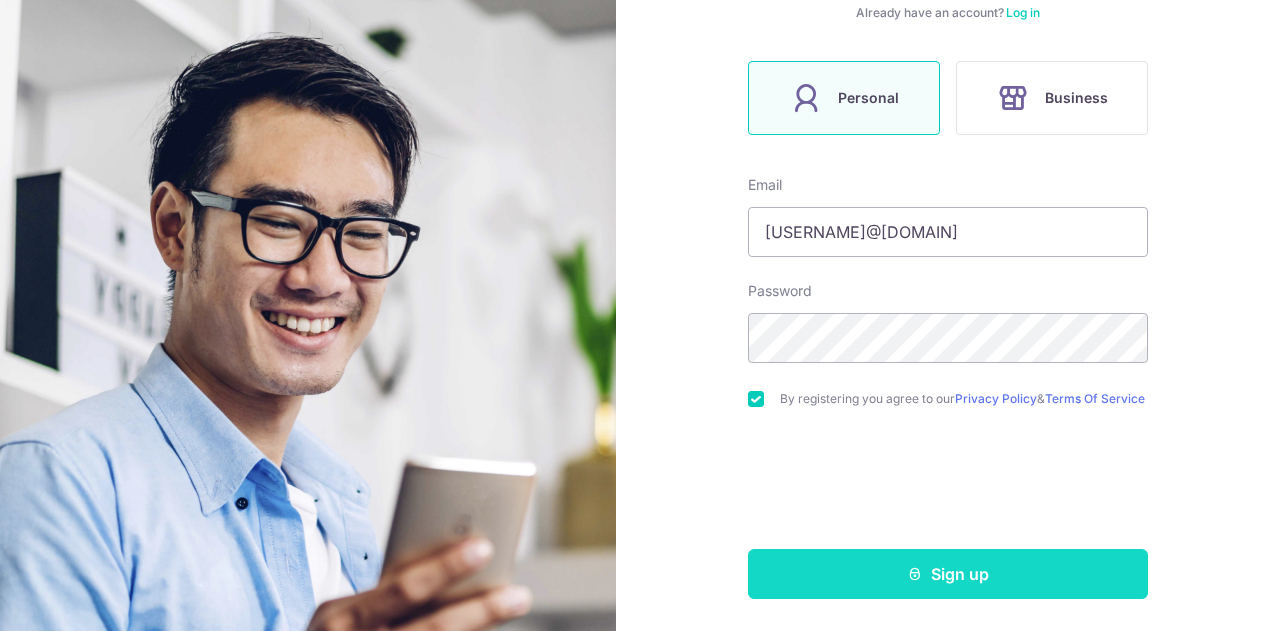 click on "Sign up" at bounding box center [948, 574] 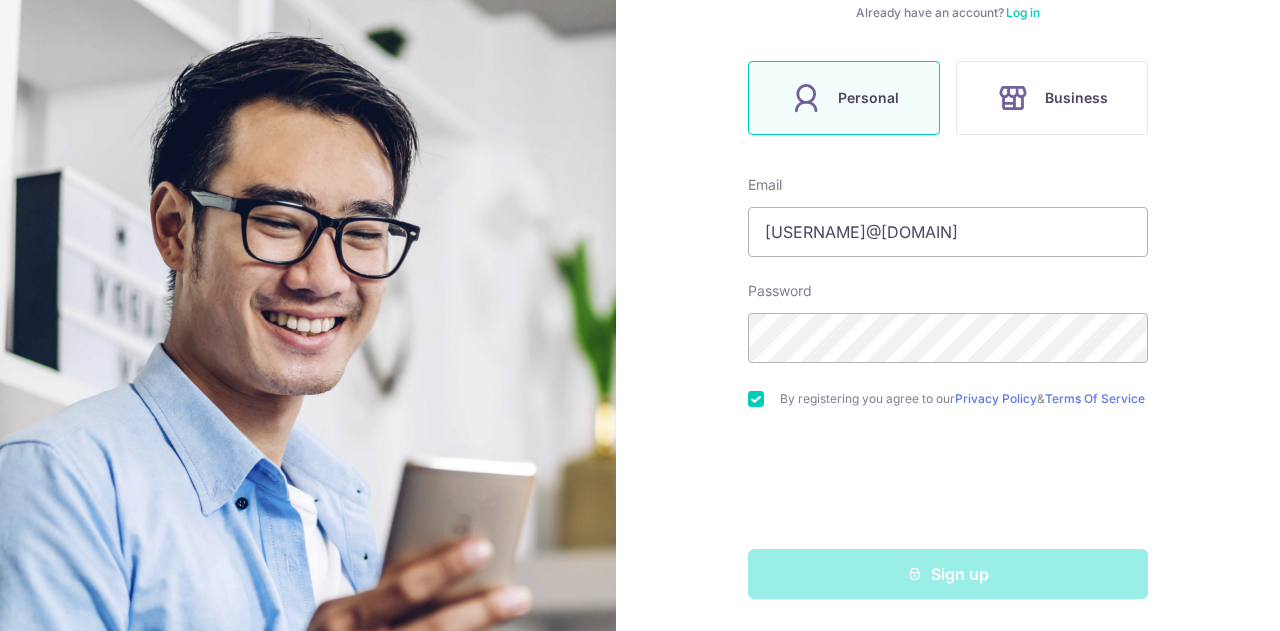 scroll, scrollTop: 5, scrollLeft: 0, axis: vertical 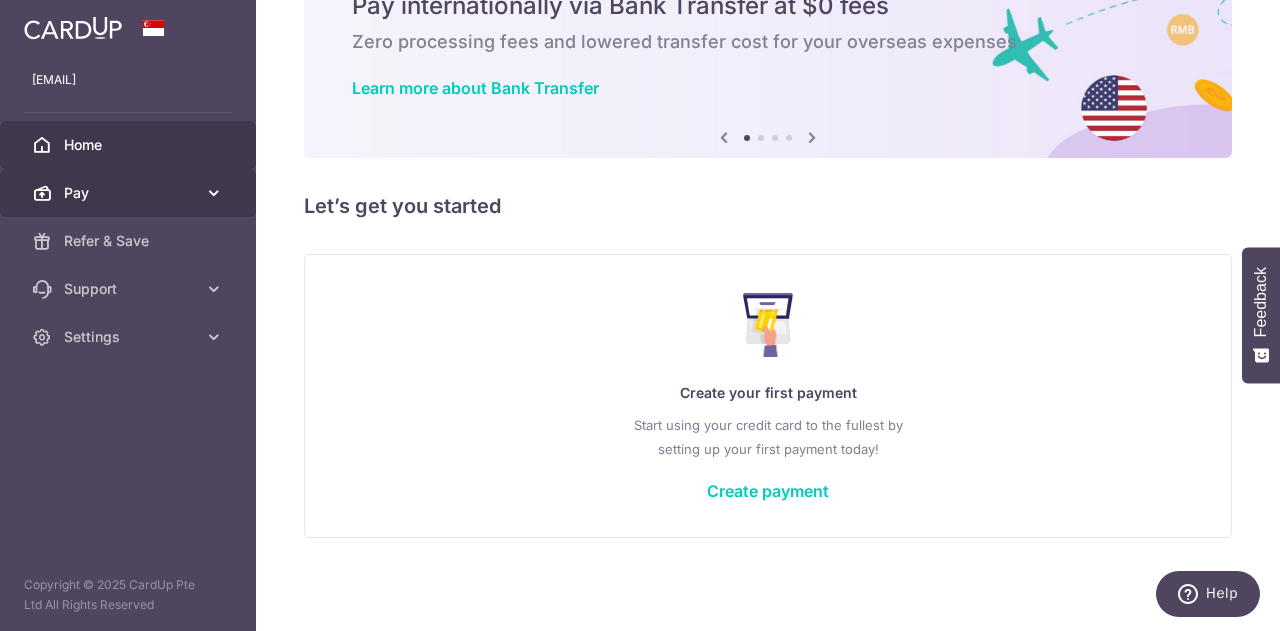 click on "Pay" at bounding box center (130, 193) 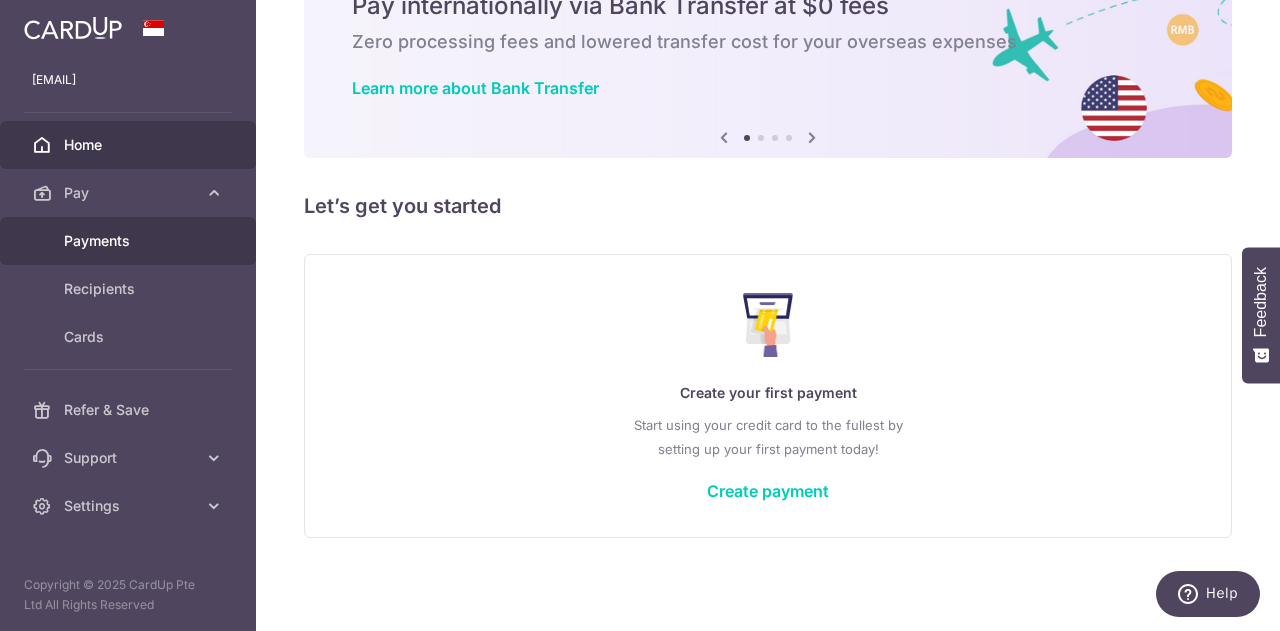 click on "Payments" at bounding box center (130, 241) 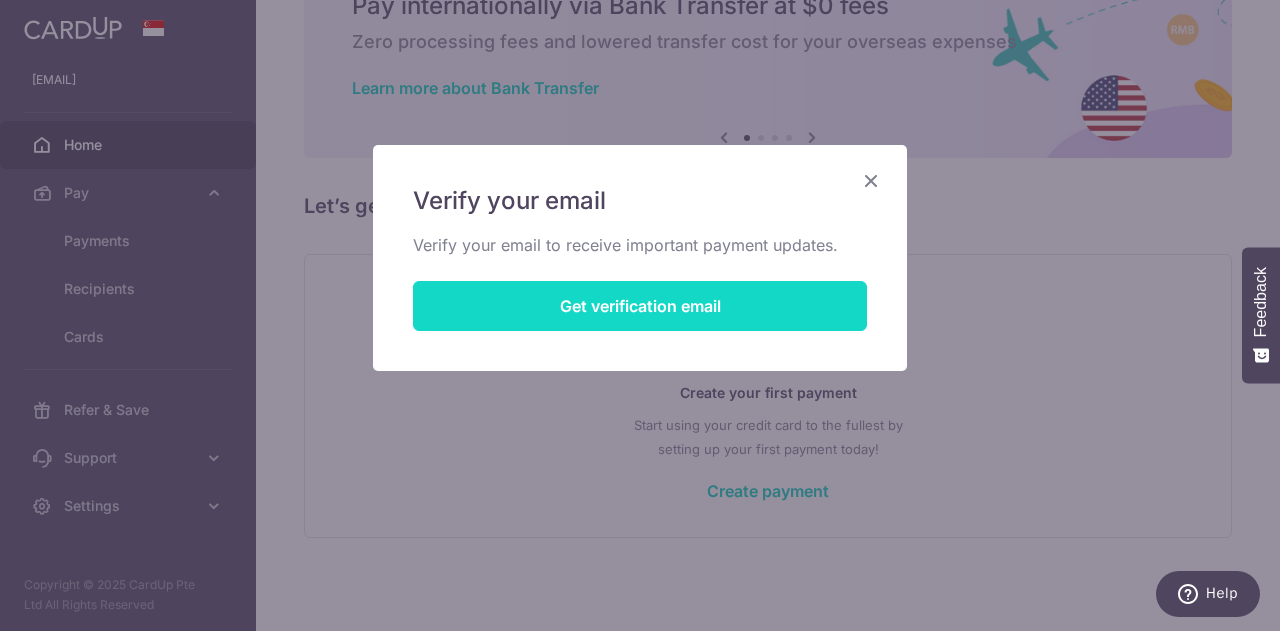 click on "Get verification email" at bounding box center [640, 306] 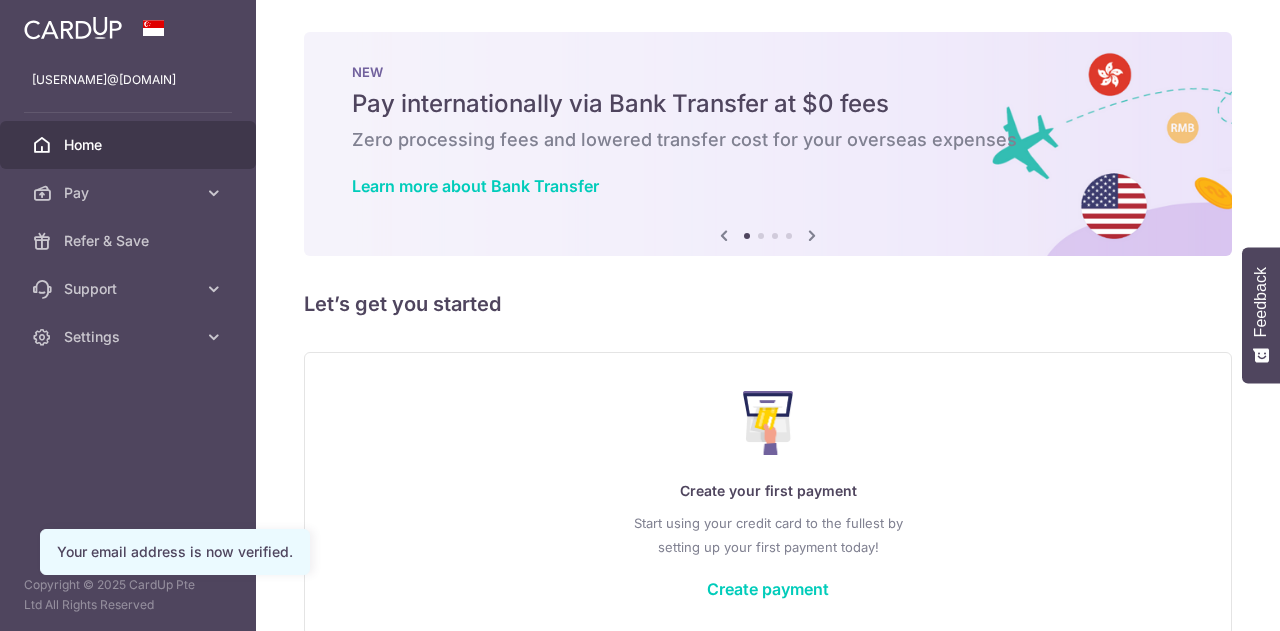 scroll, scrollTop: 0, scrollLeft: 0, axis: both 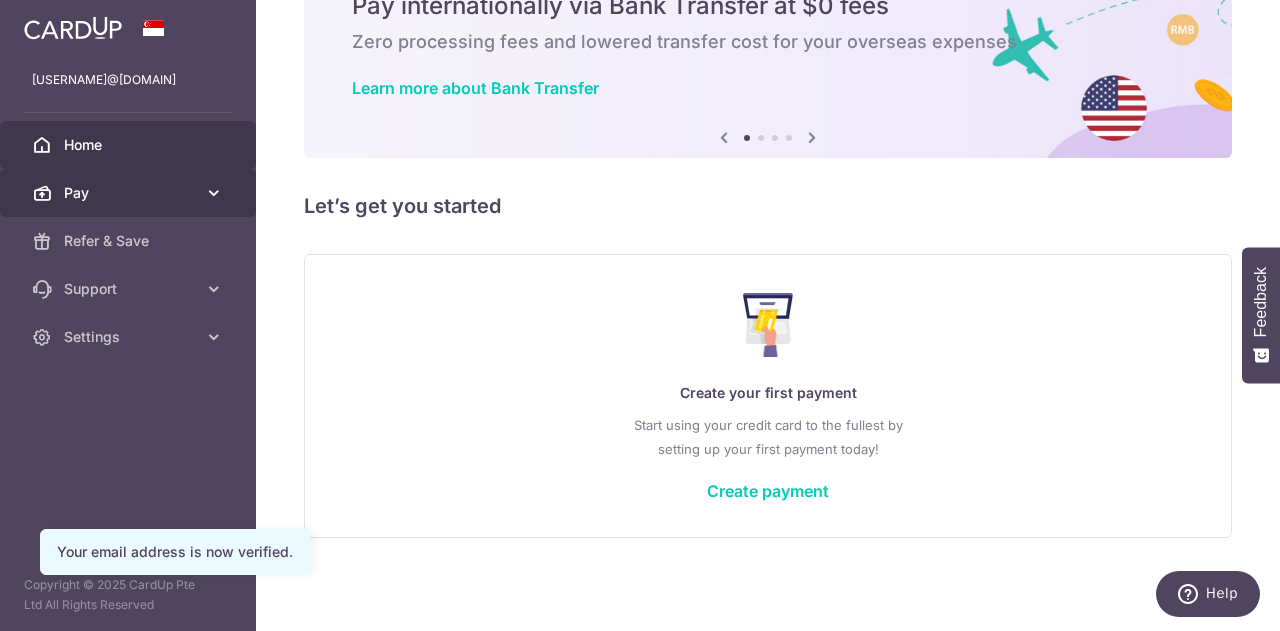click on "Pay" at bounding box center (130, 193) 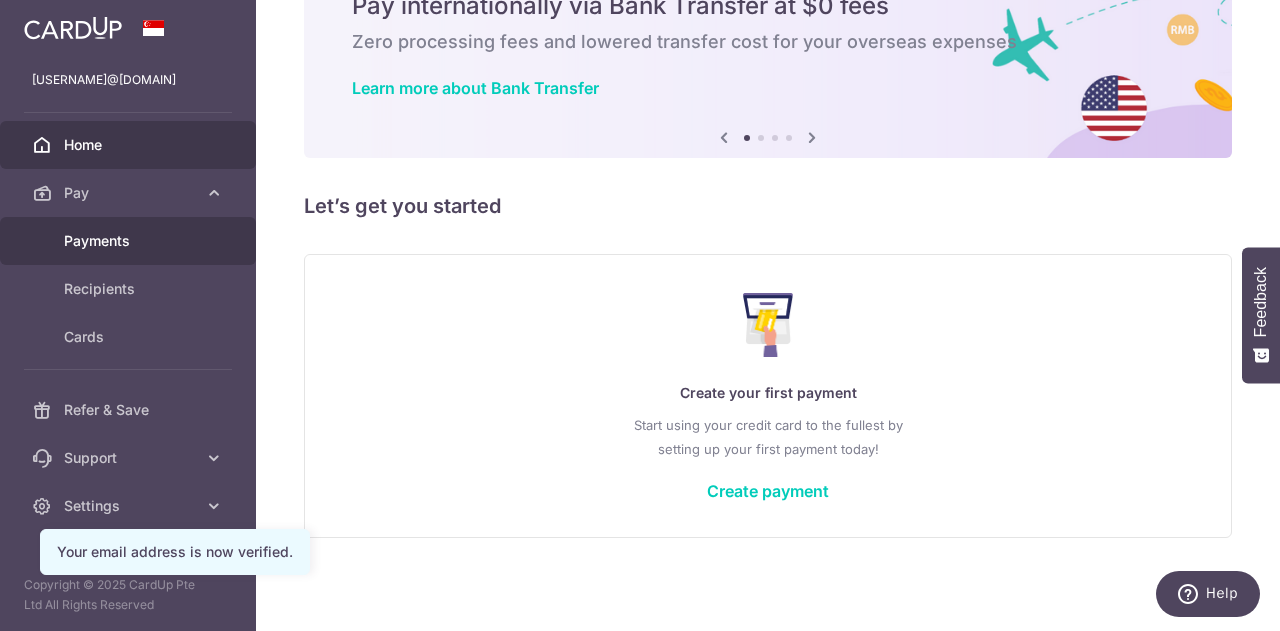 click on "Payments" at bounding box center [130, 241] 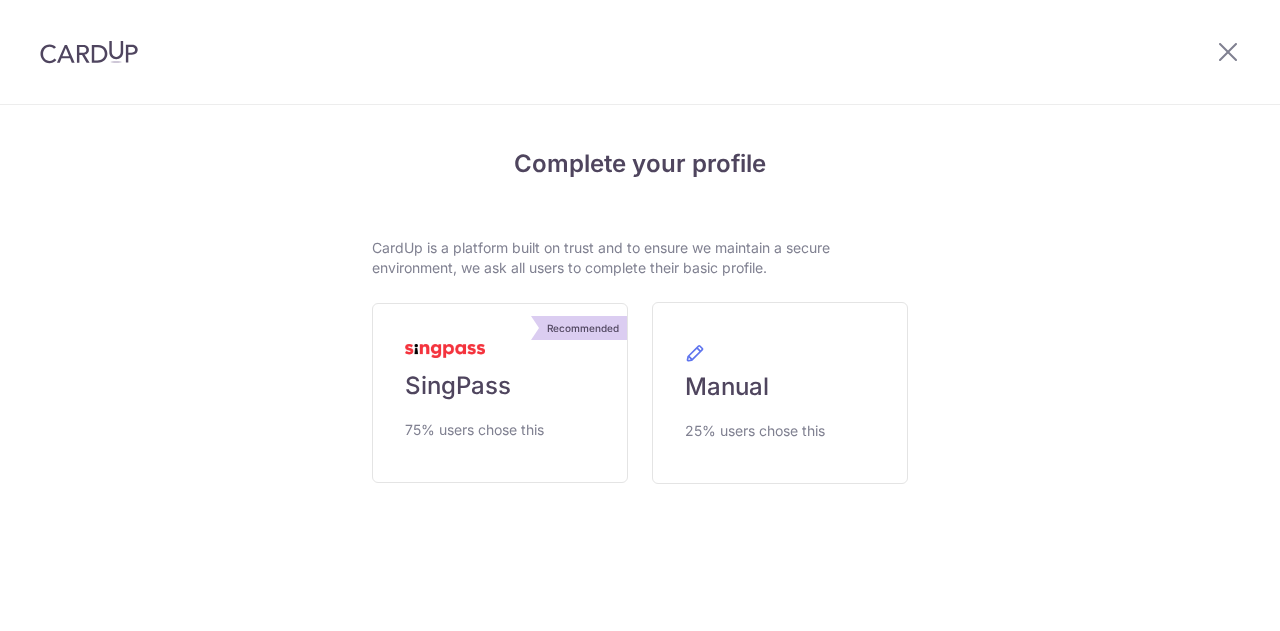 scroll, scrollTop: 0, scrollLeft: 0, axis: both 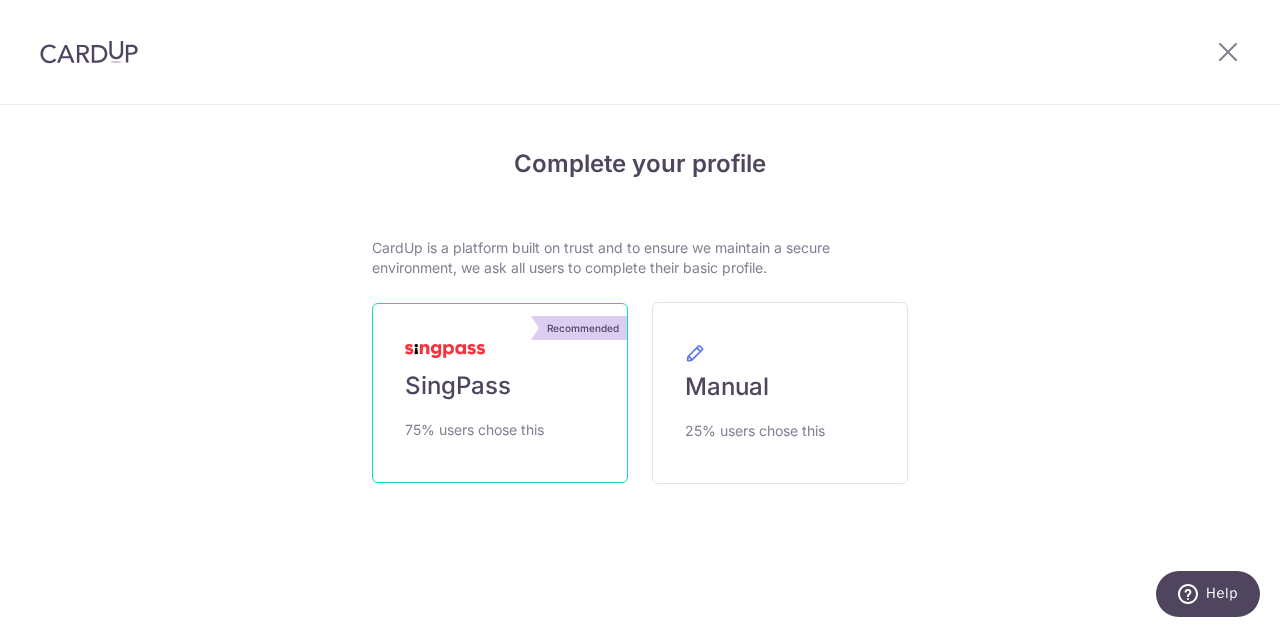 click on "Recommended
SingPass
75% users chose this" at bounding box center (500, 393) 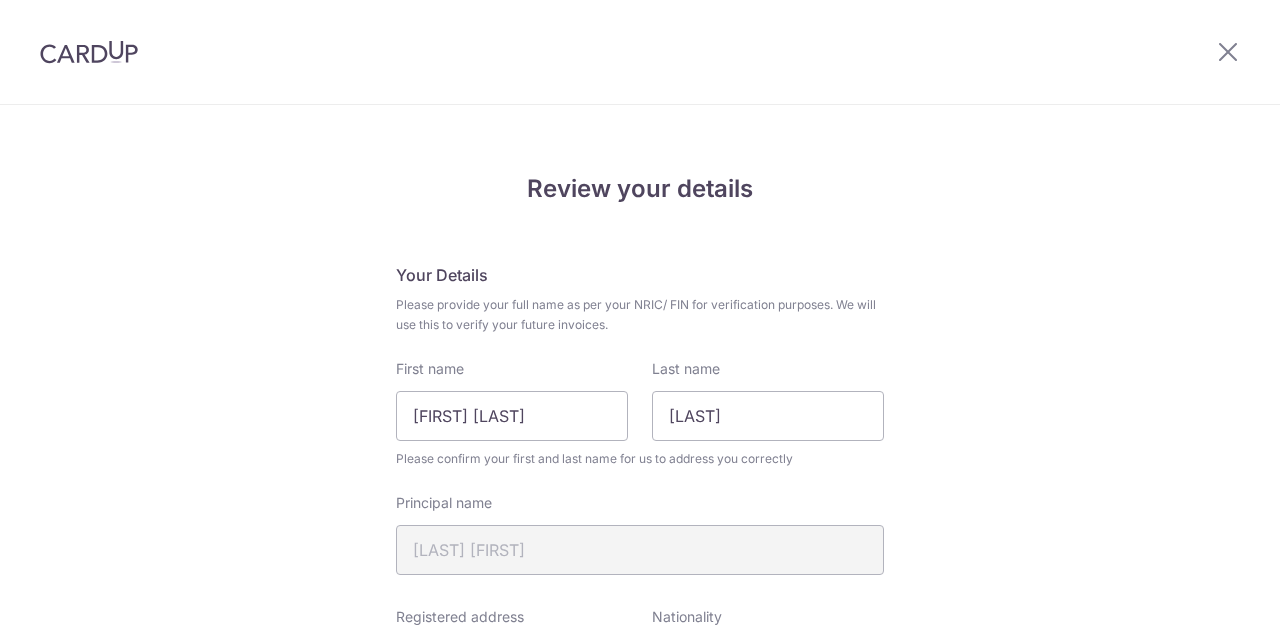 scroll, scrollTop: 0, scrollLeft: 0, axis: both 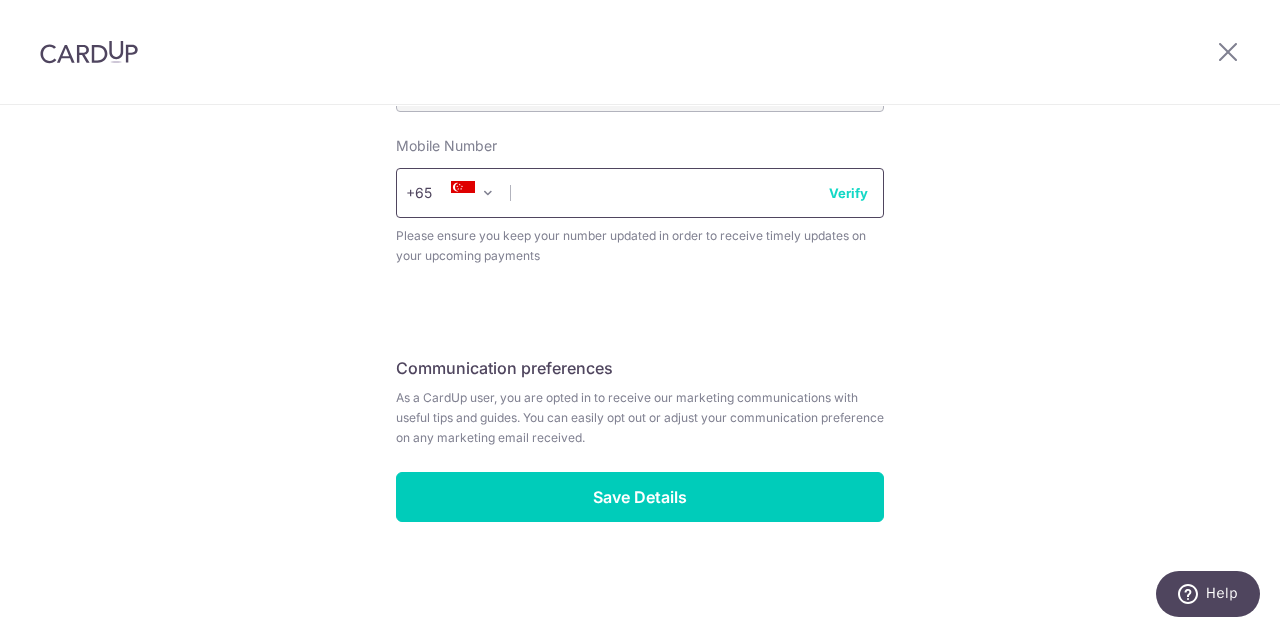 click at bounding box center [640, 193] 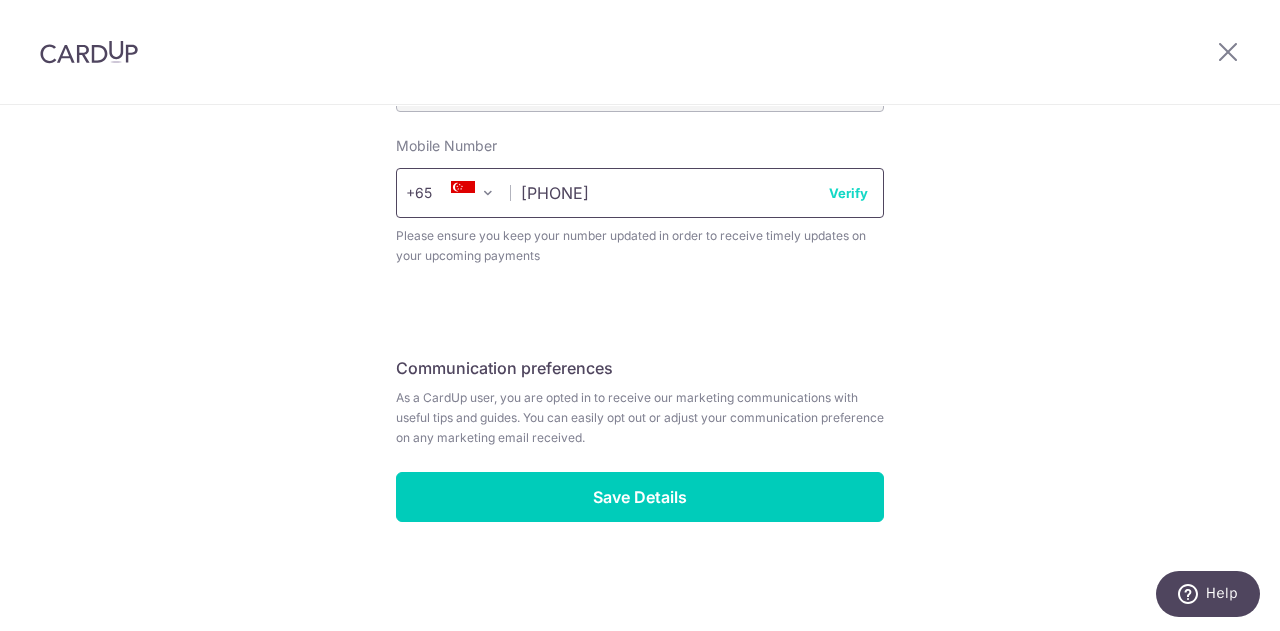 type on "88549078" 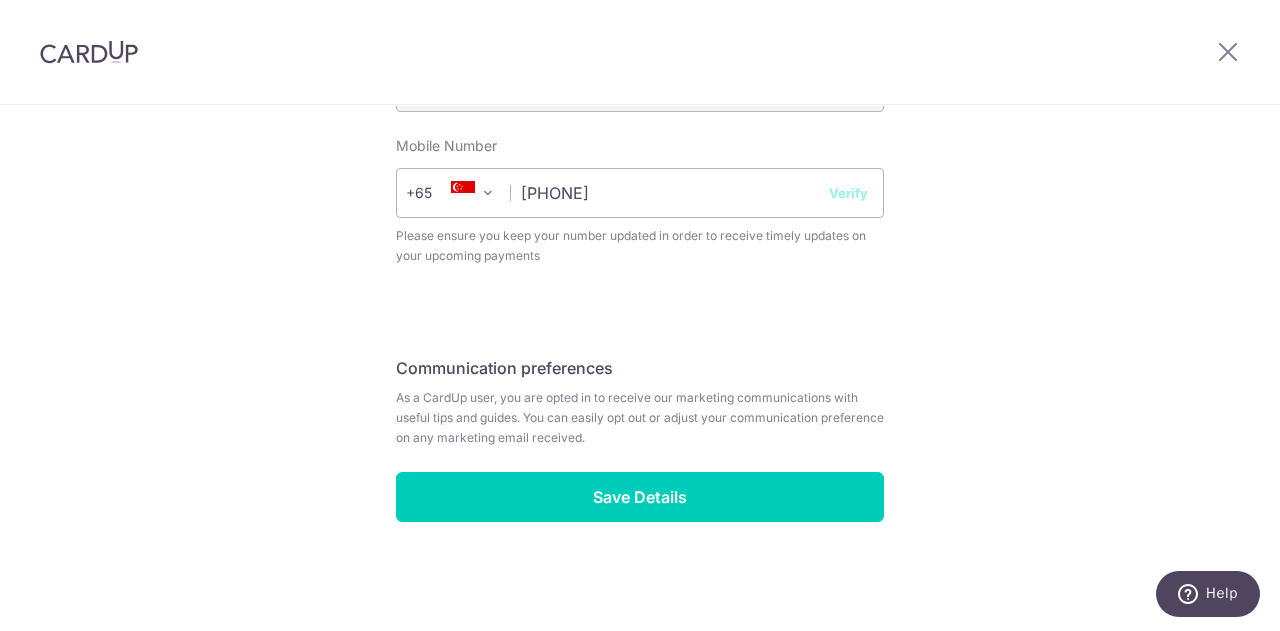 click on "Verify" at bounding box center (848, 193) 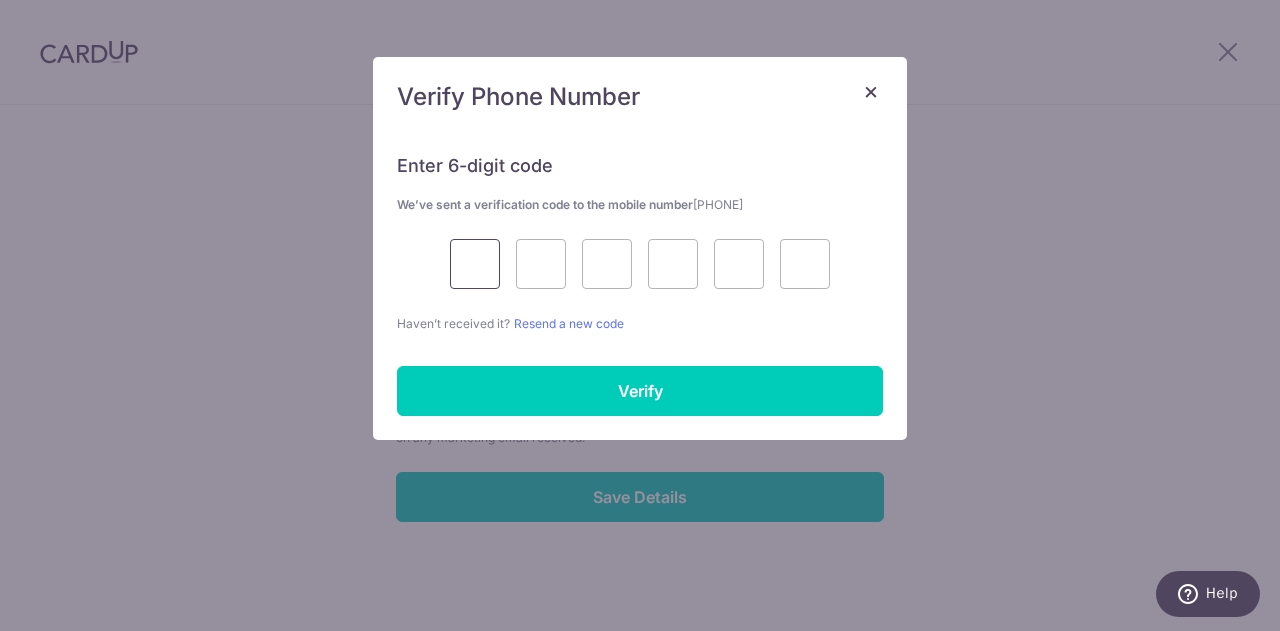 click at bounding box center (475, 264) 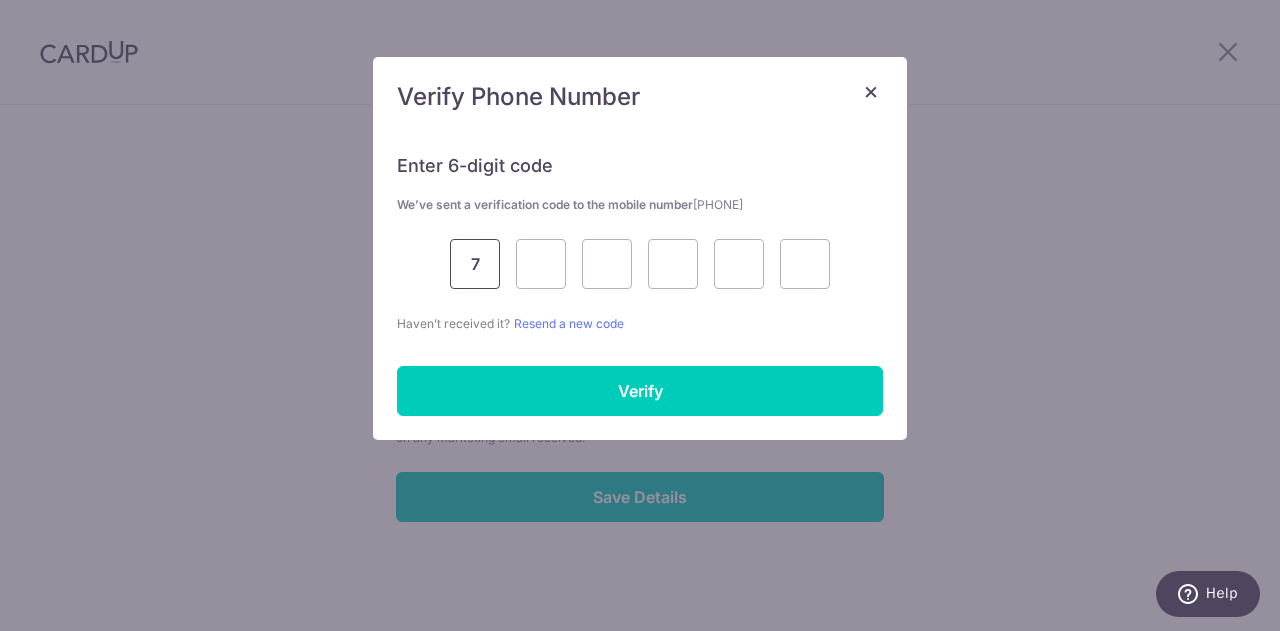 type on "7" 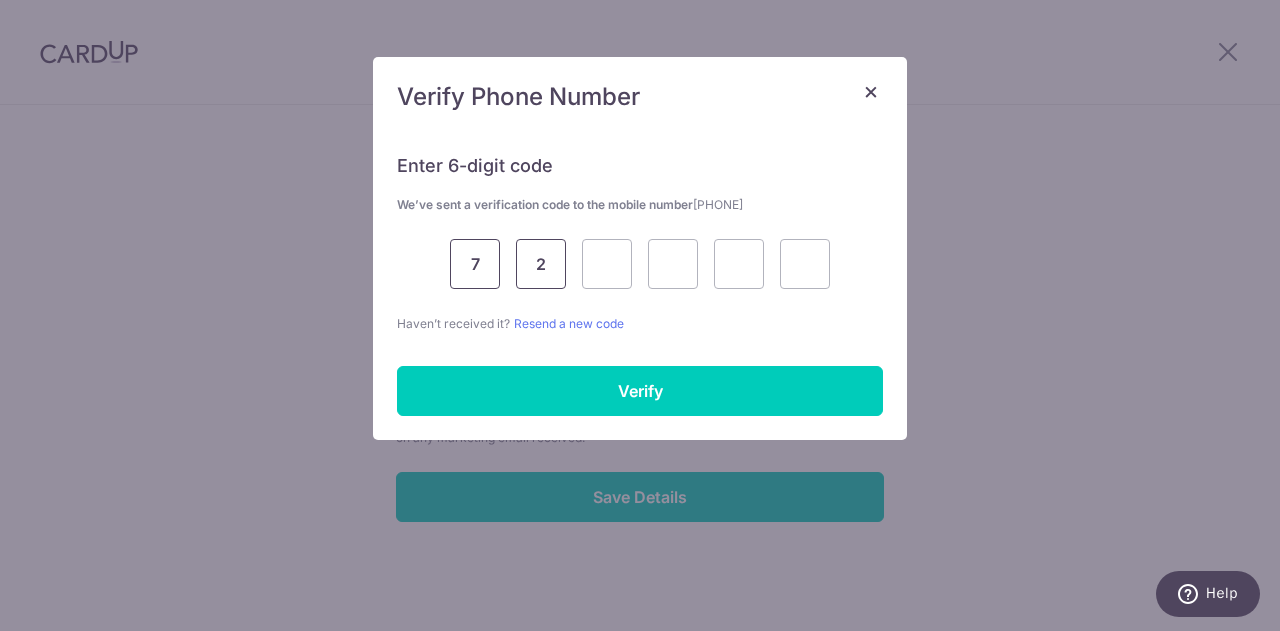 type on "2" 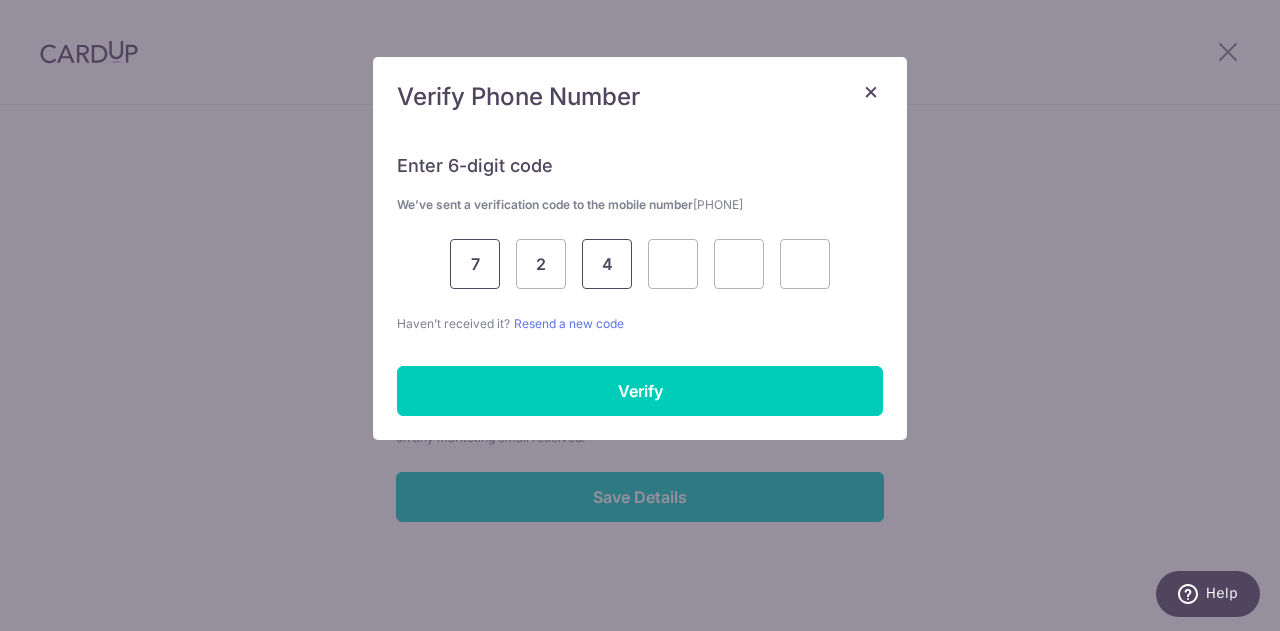 type on "4" 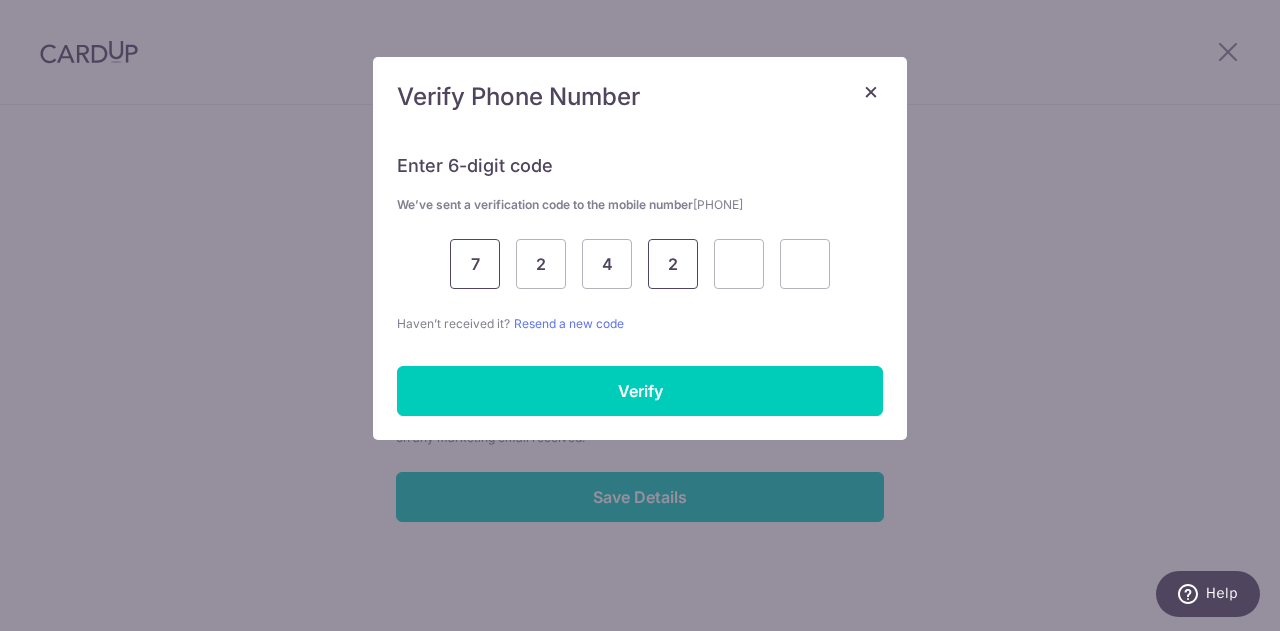 type on "2" 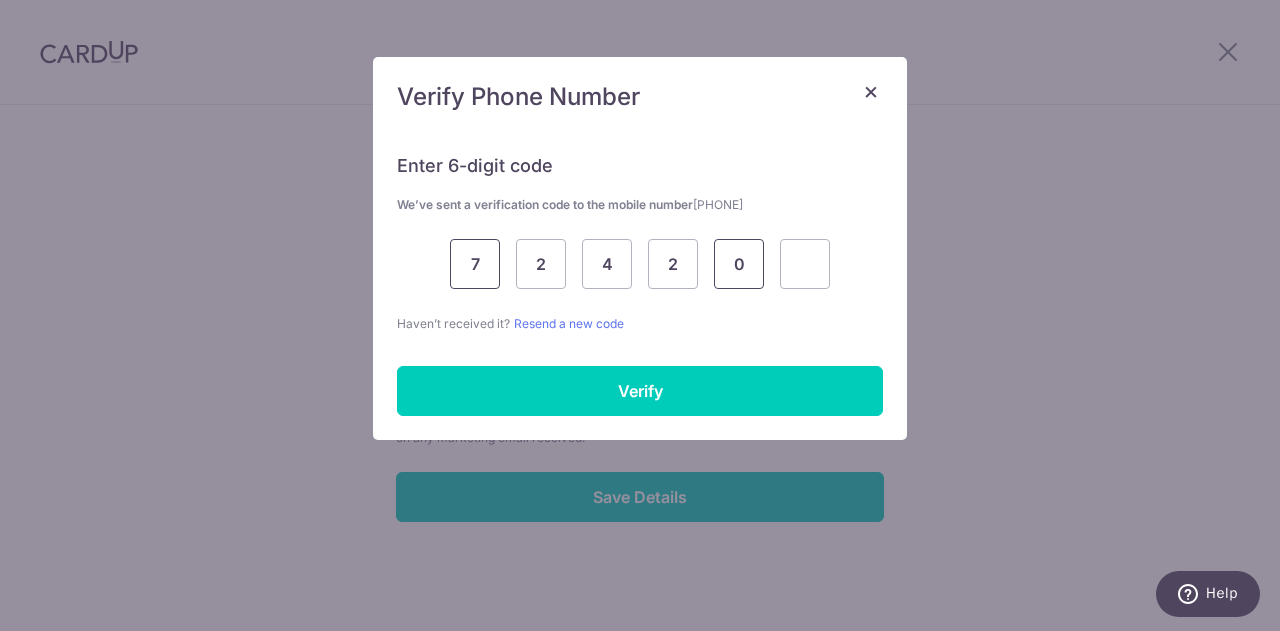 type on "0" 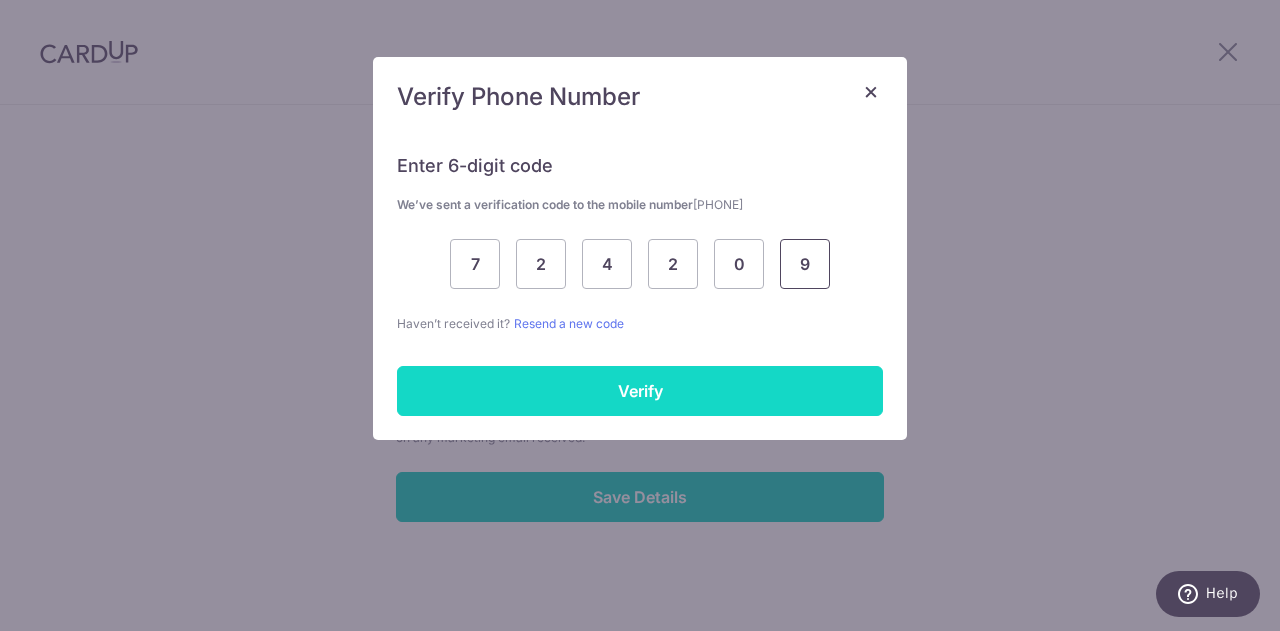 type on "9" 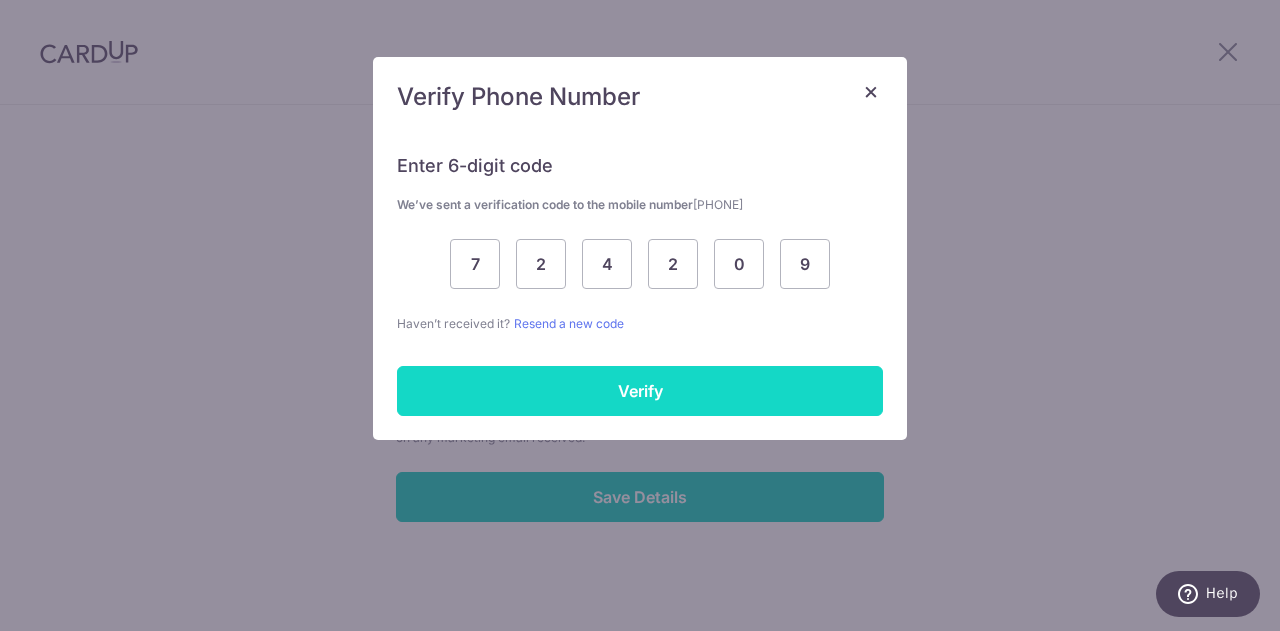 drag, startPoint x: 677, startPoint y: 379, endPoint x: 673, endPoint y: 367, distance: 12.649111 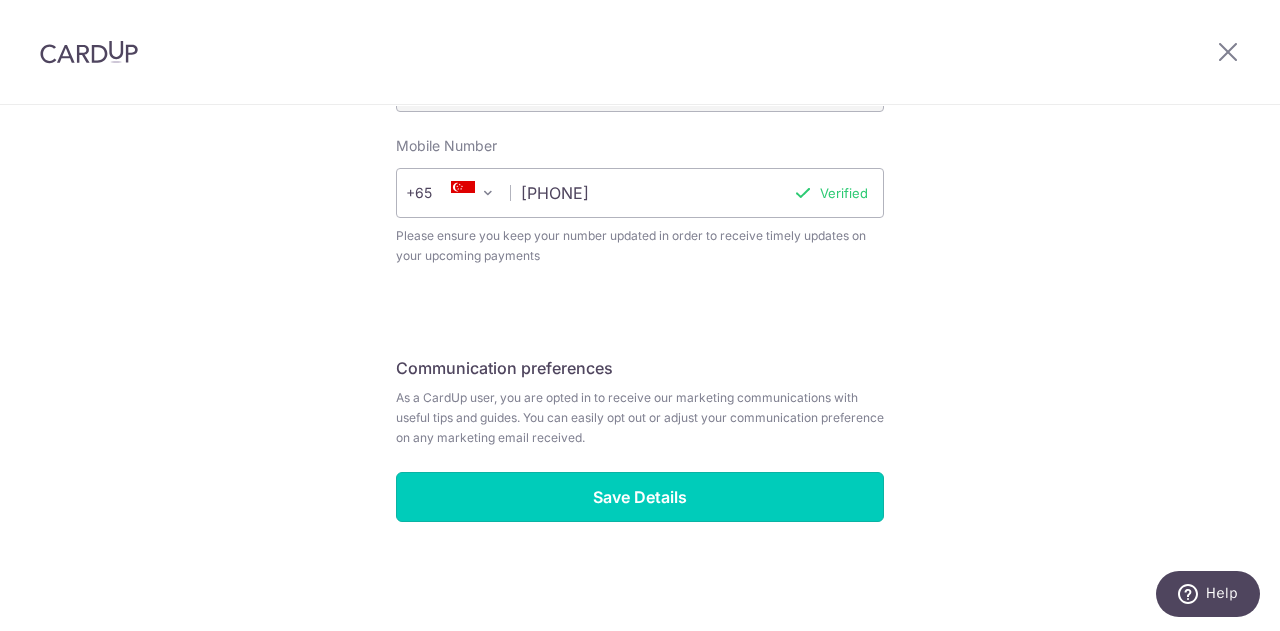 click on "Save Details" at bounding box center (640, 497) 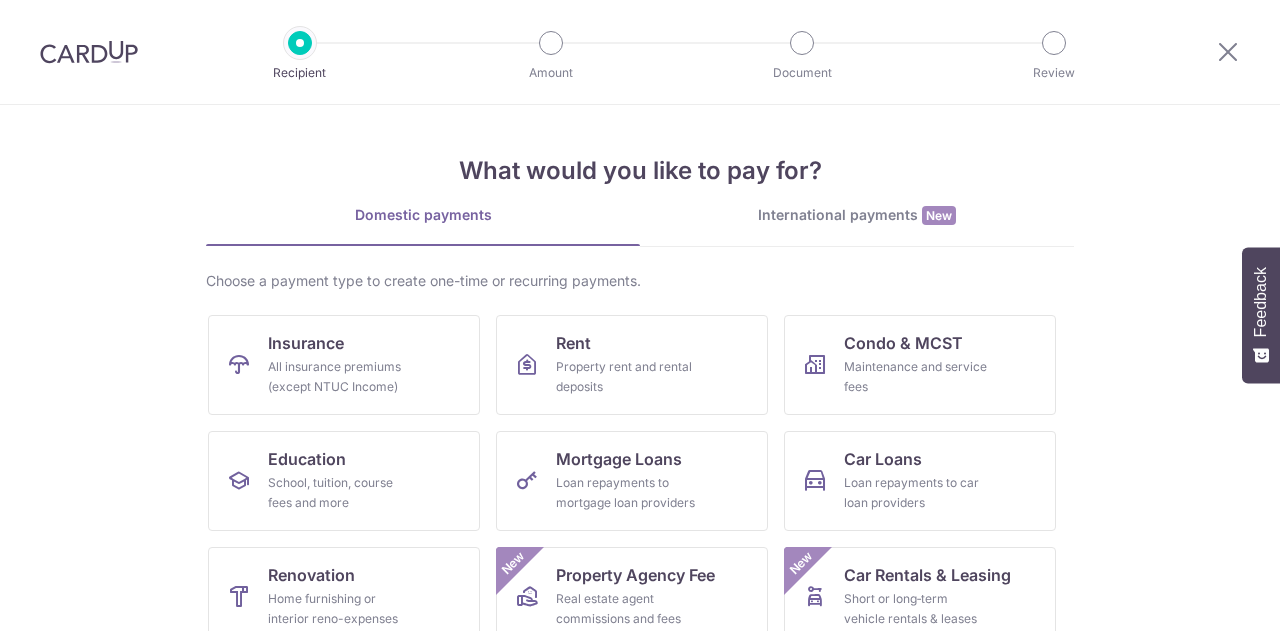 scroll, scrollTop: 0, scrollLeft: 0, axis: both 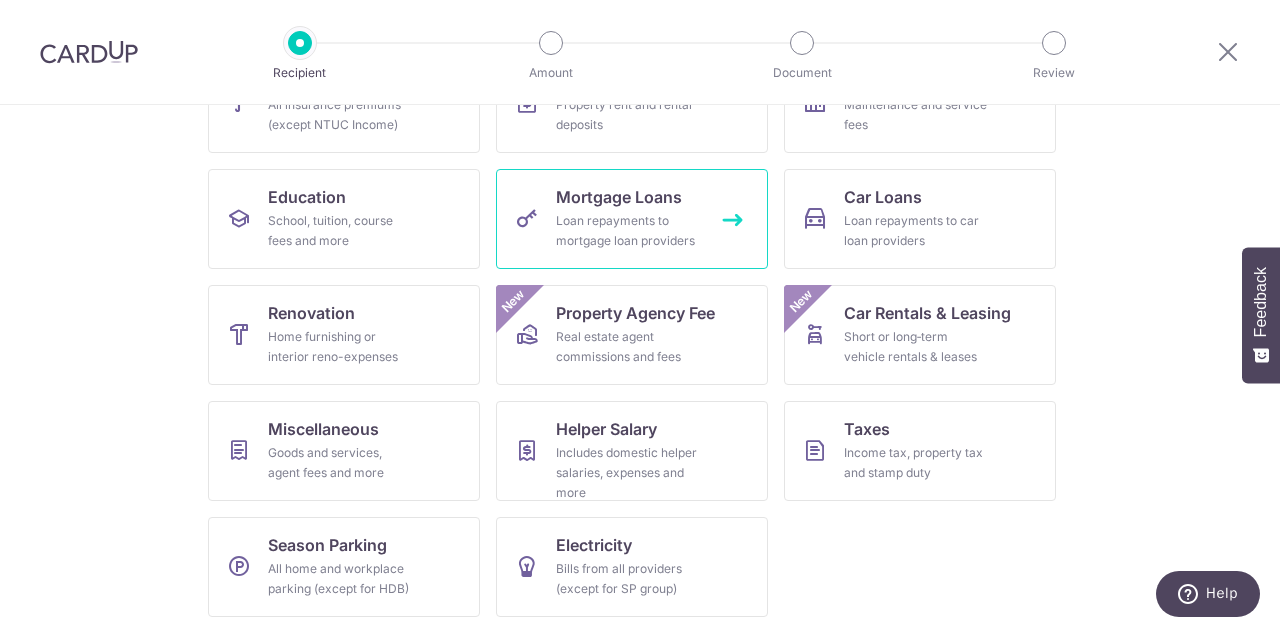 click on "Loan repayments to mortgage loan providers" at bounding box center [628, 231] 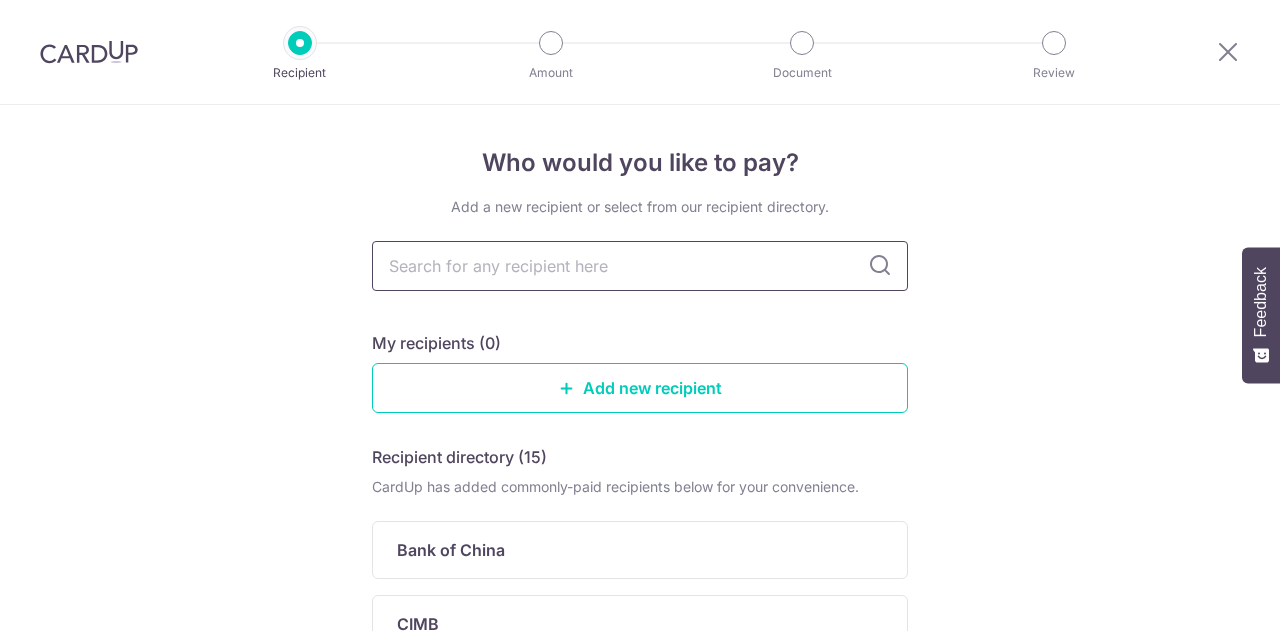 scroll, scrollTop: 0, scrollLeft: 0, axis: both 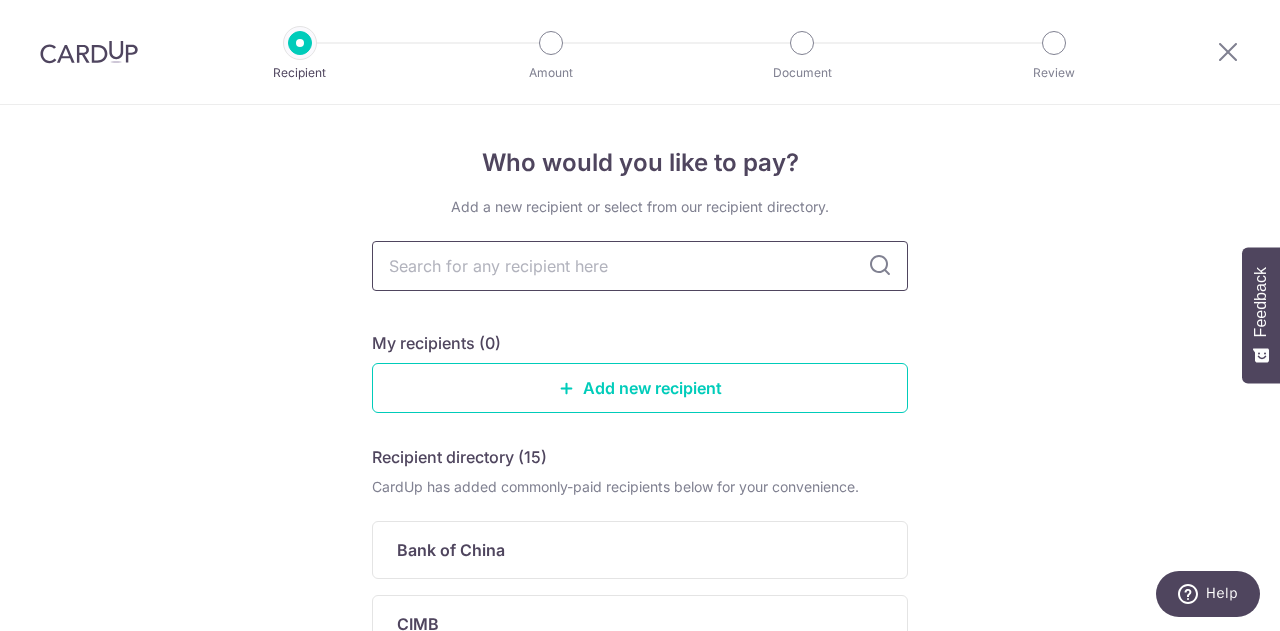 click at bounding box center [640, 266] 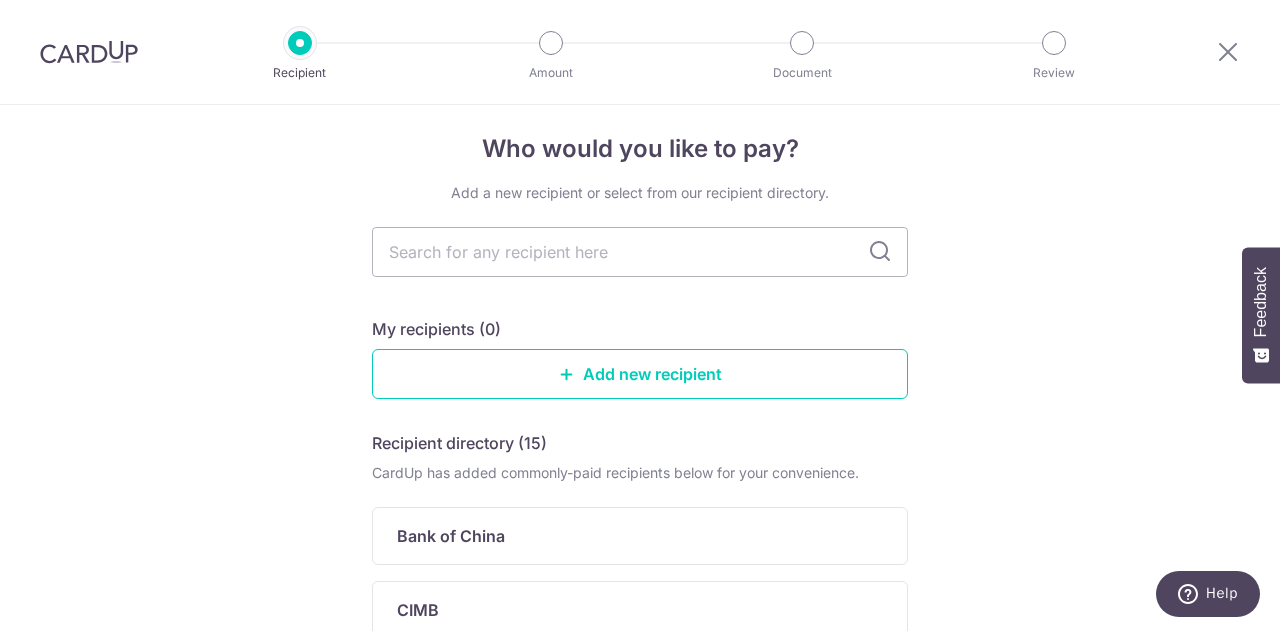 scroll, scrollTop: 12, scrollLeft: 0, axis: vertical 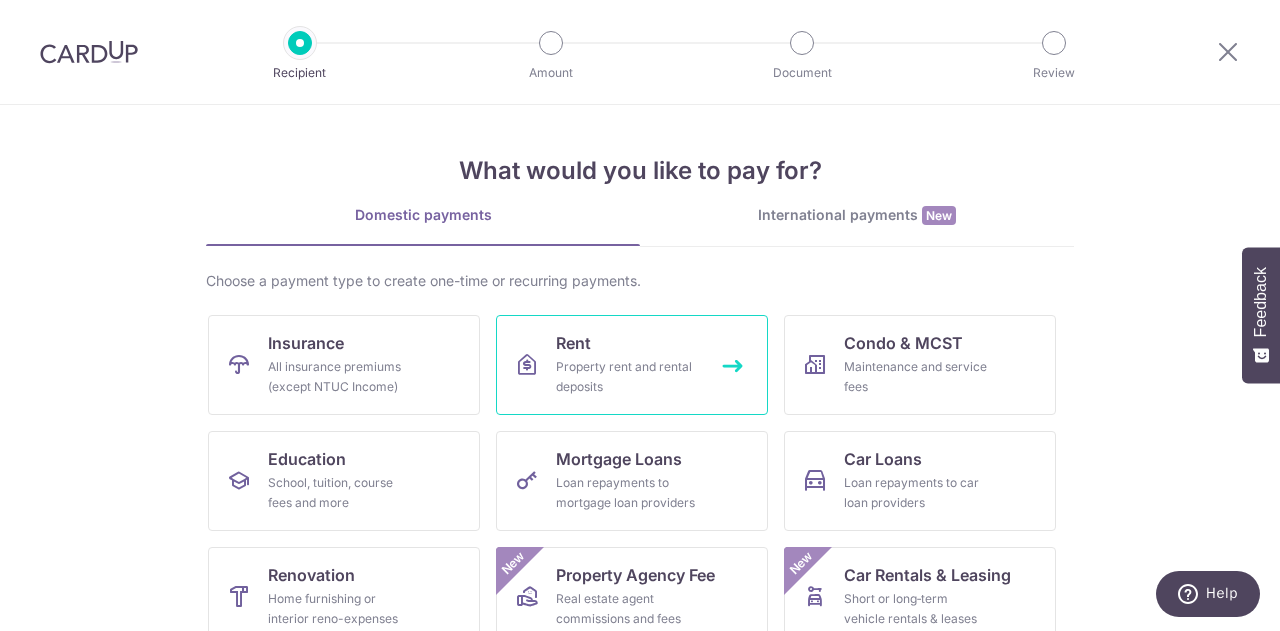 click on "Property rent and rental deposits" at bounding box center [628, 377] 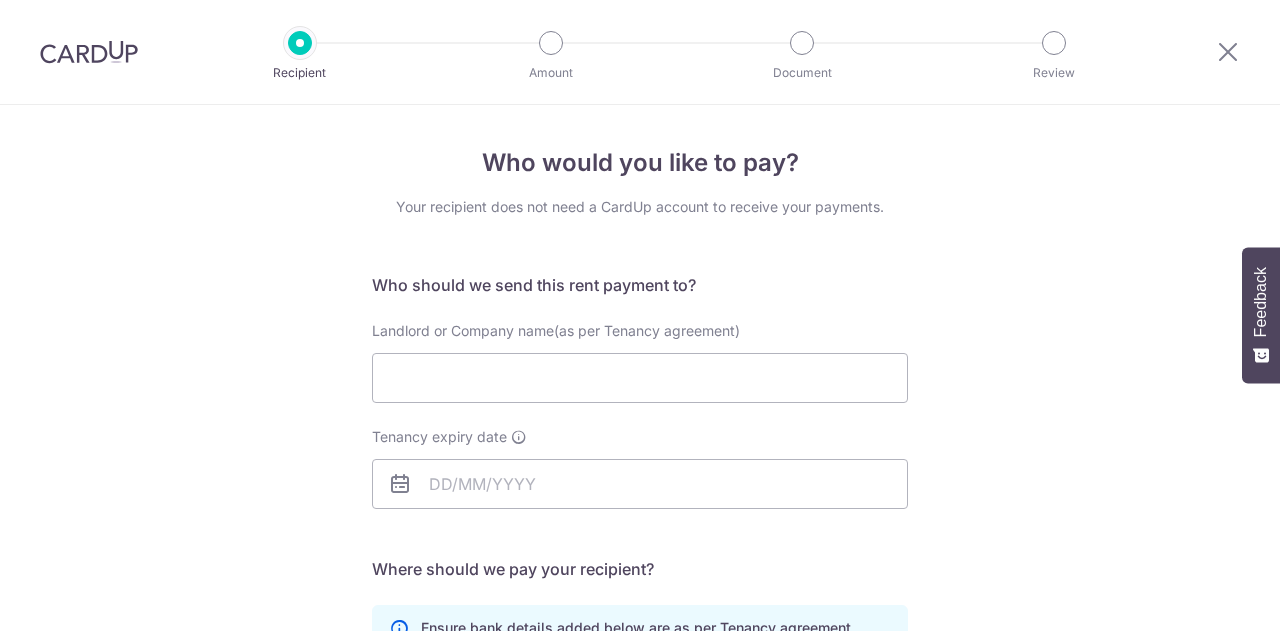 scroll, scrollTop: 0, scrollLeft: 0, axis: both 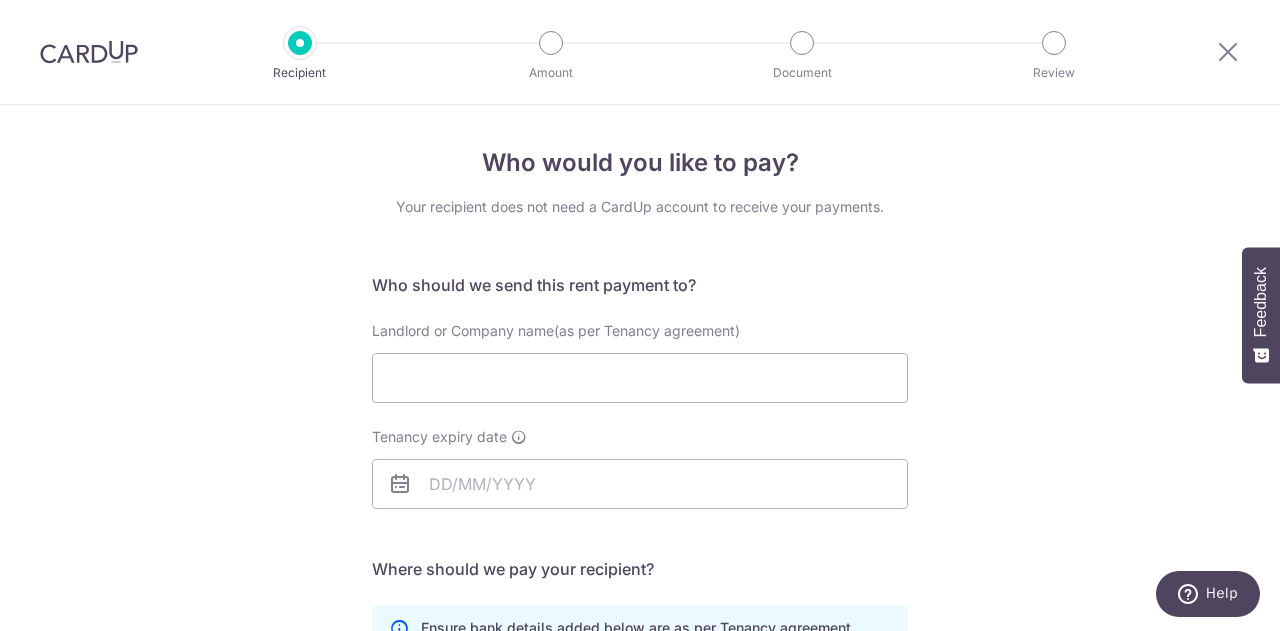 click at bounding box center [89, 52] 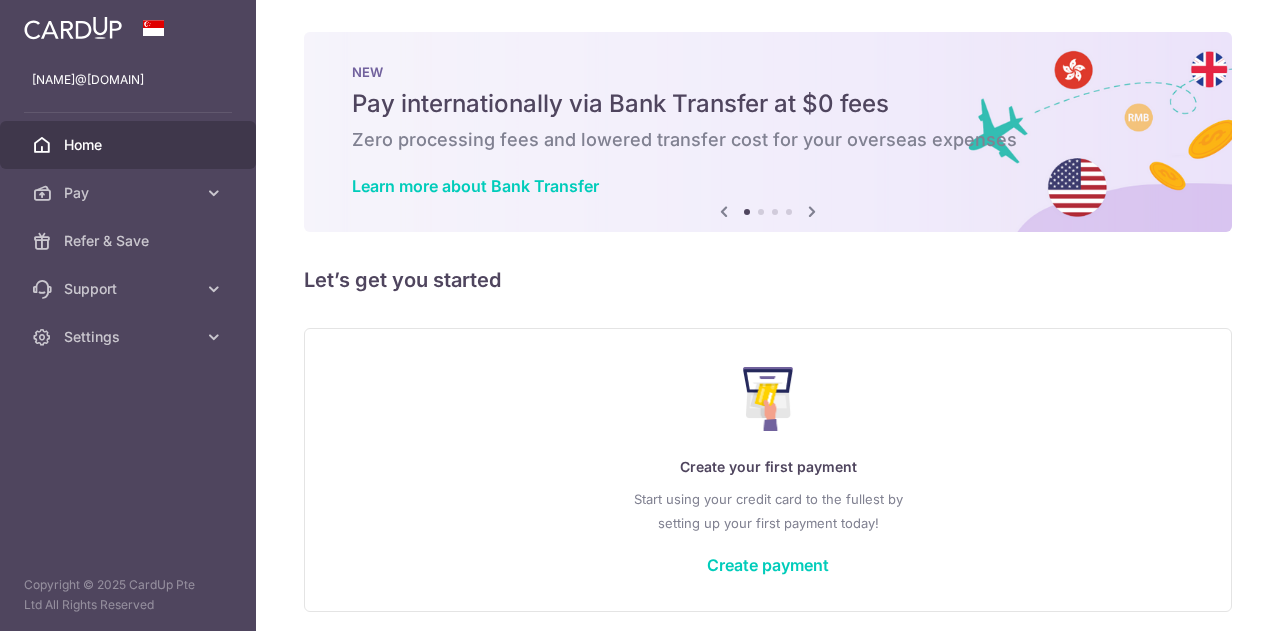 scroll, scrollTop: 0, scrollLeft: 0, axis: both 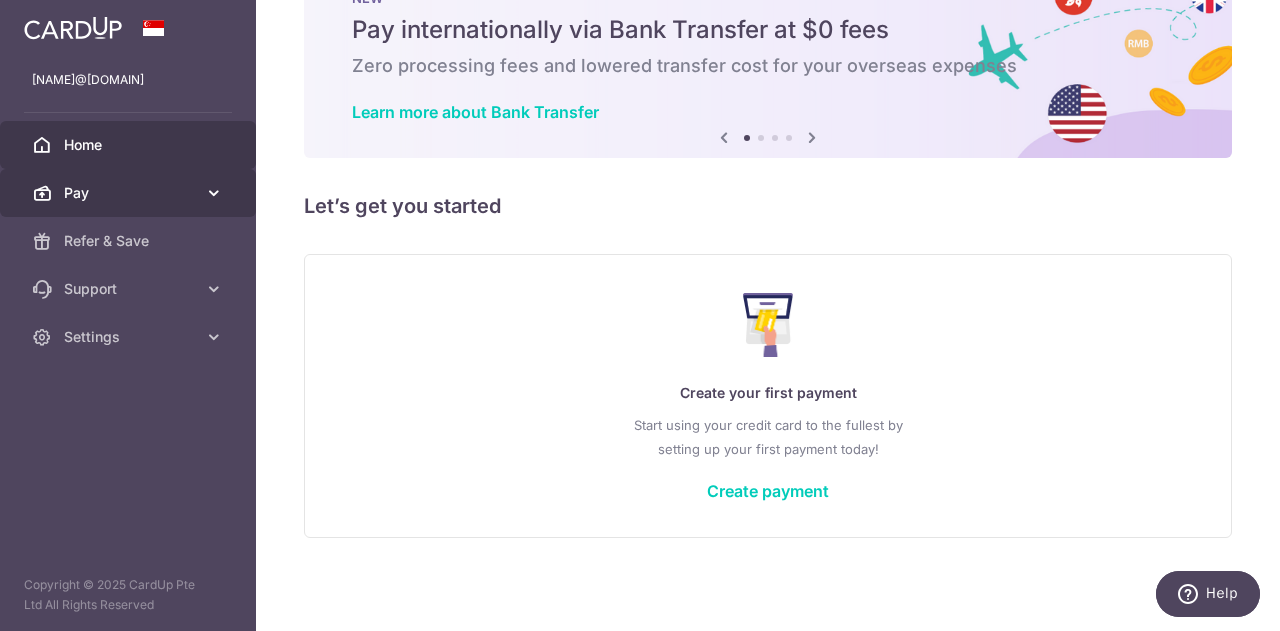 click on "Pay" at bounding box center [128, 193] 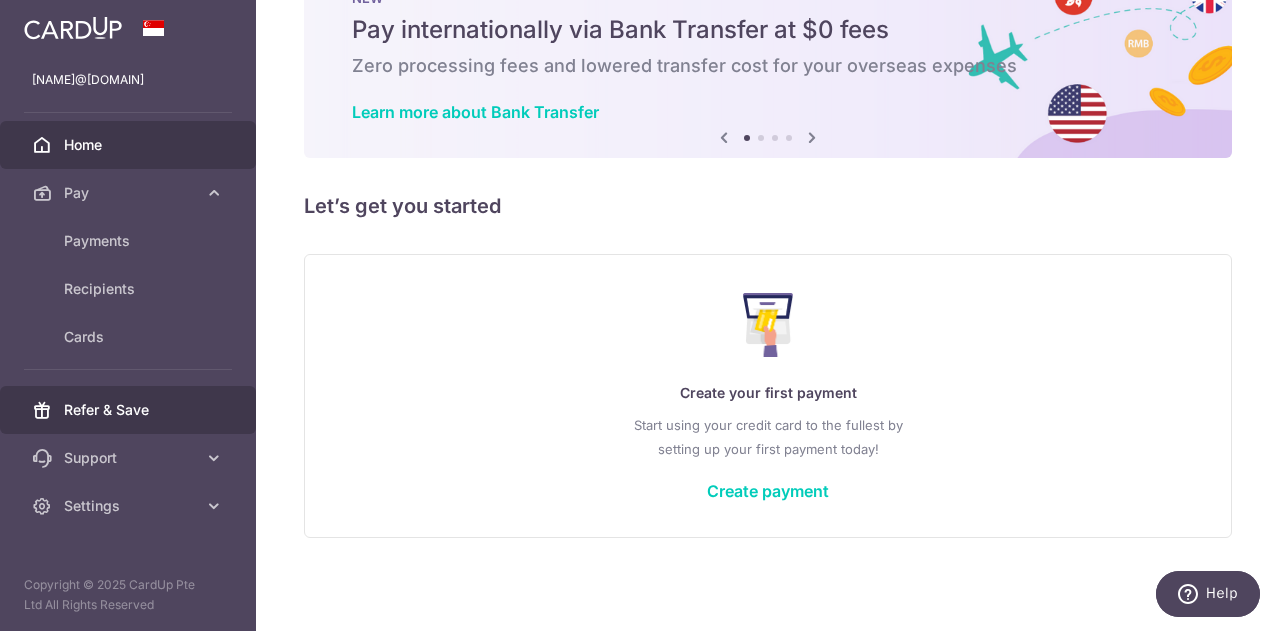 click on "Refer & Save" at bounding box center [130, 410] 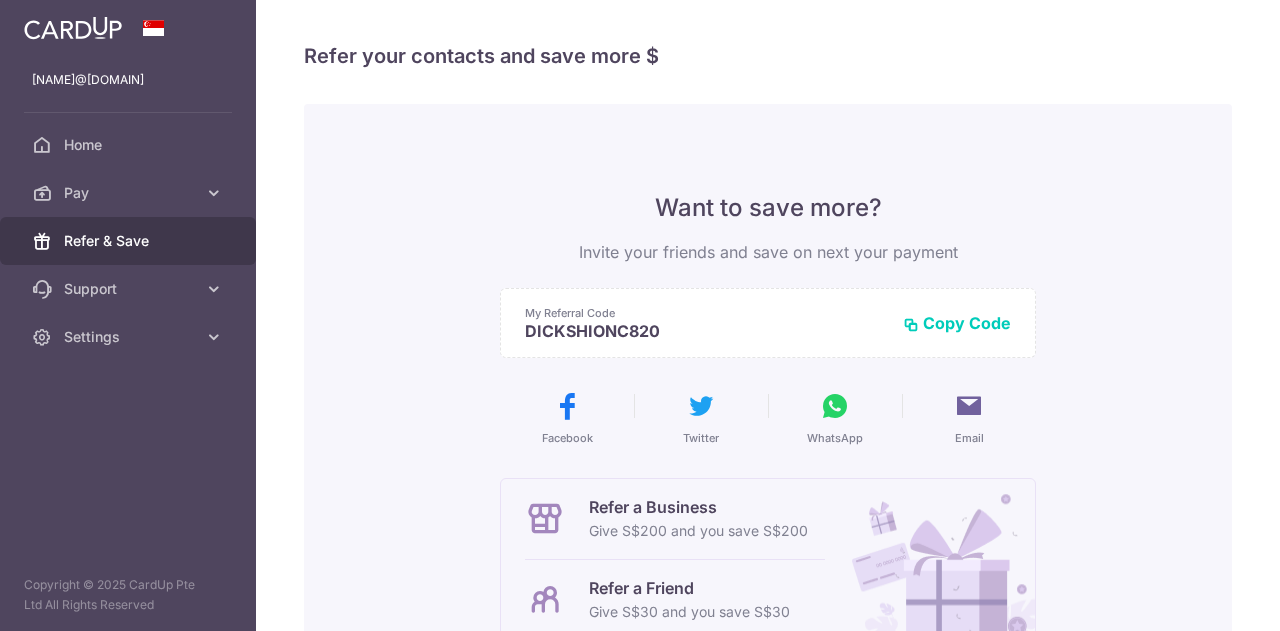 scroll, scrollTop: 0, scrollLeft: 0, axis: both 